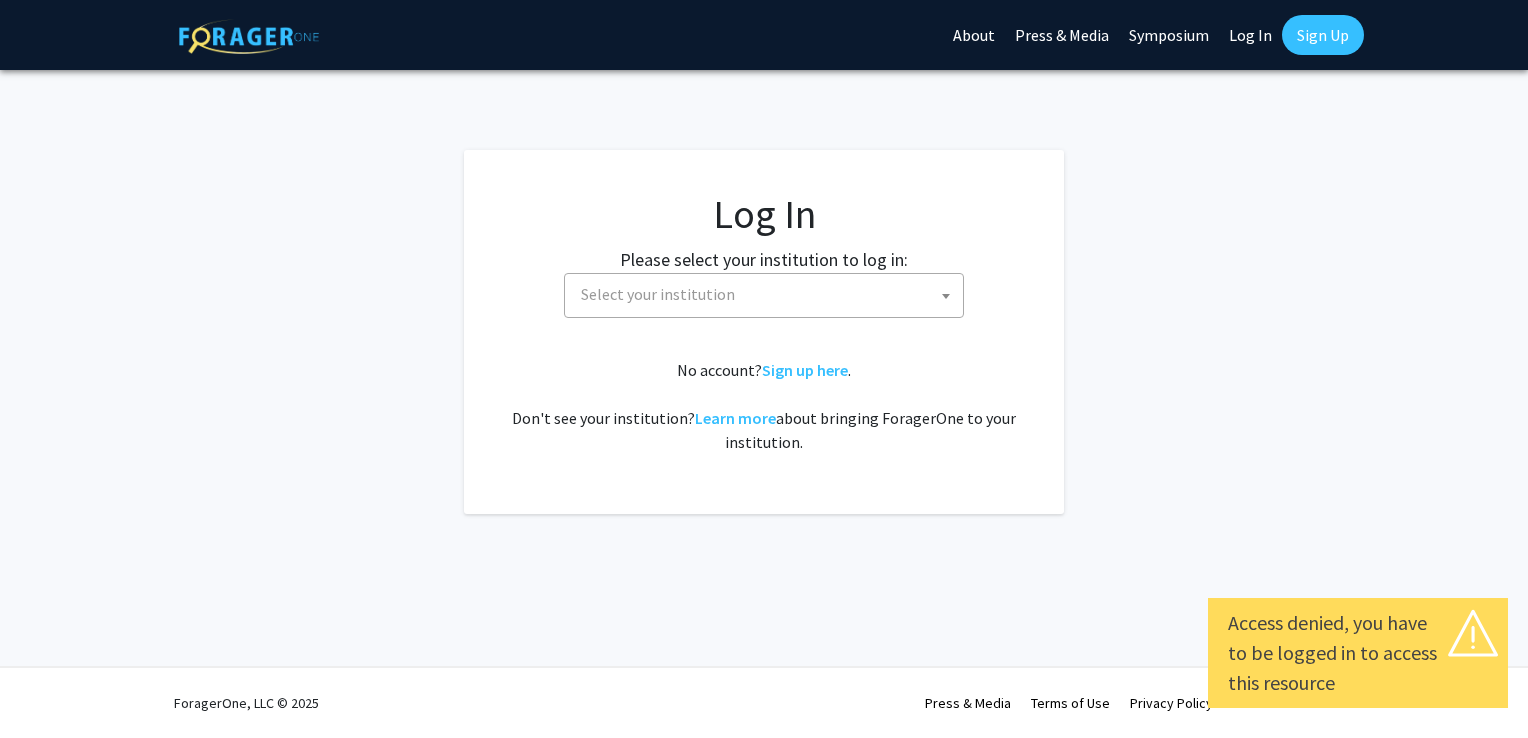 select 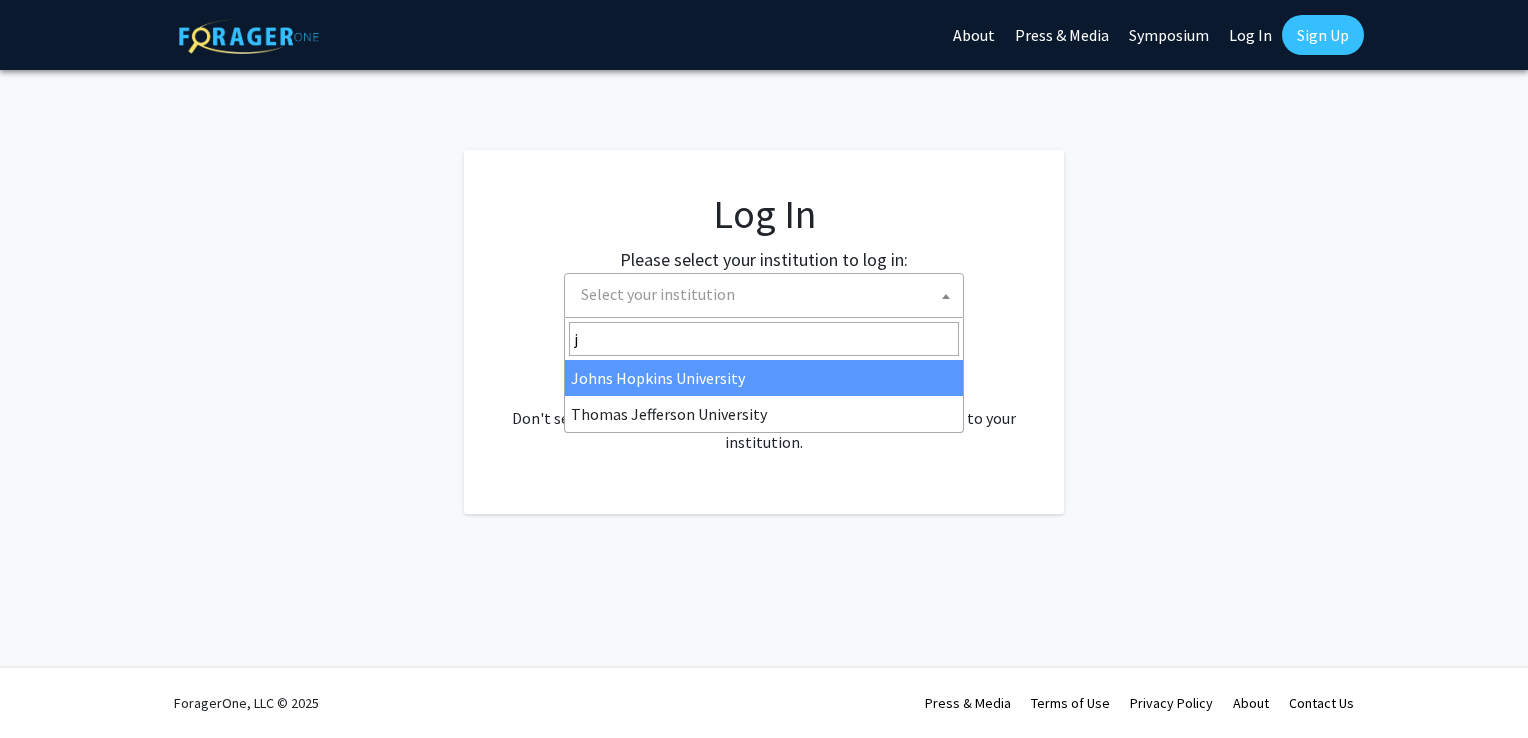 type on "j" 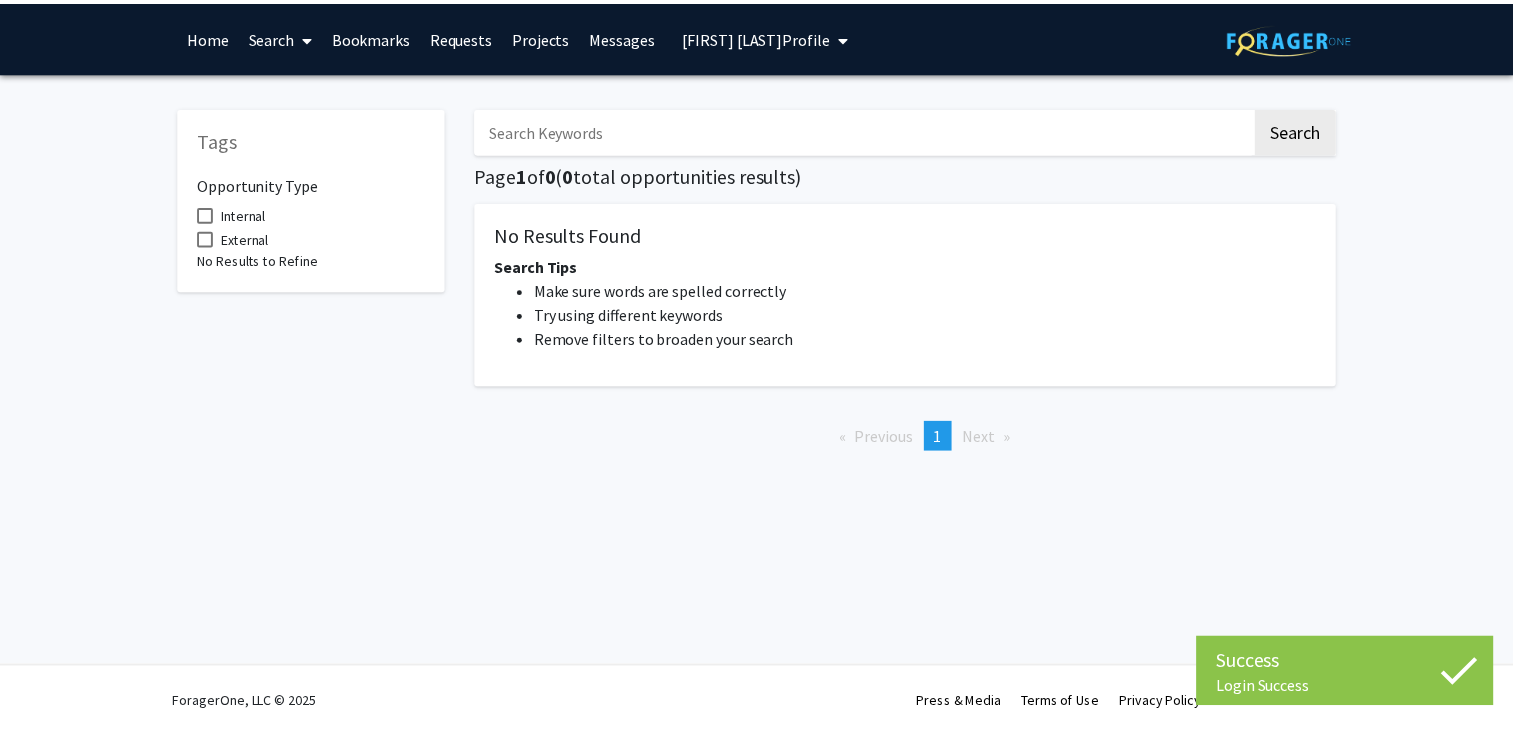 scroll, scrollTop: 0, scrollLeft: 0, axis: both 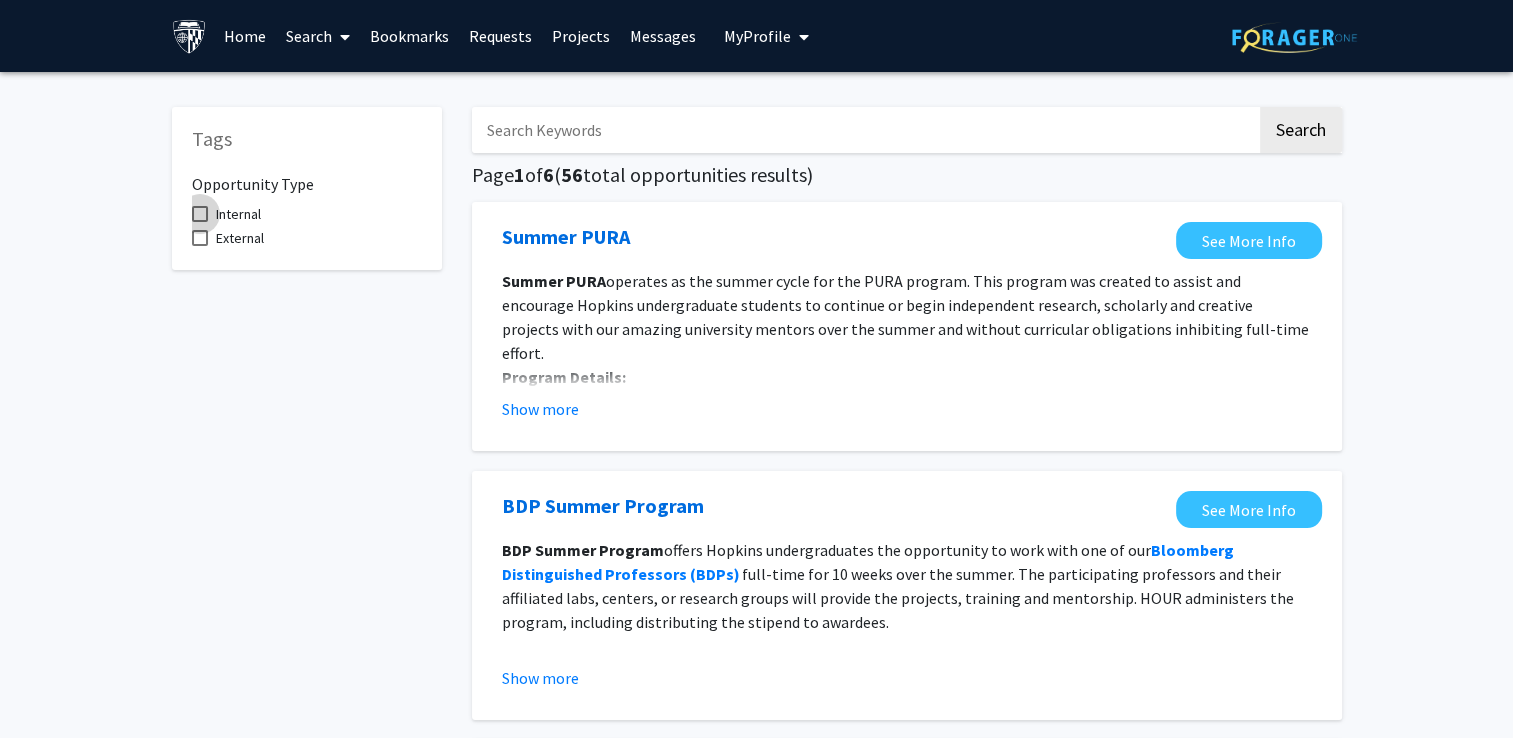 click at bounding box center [200, 214] 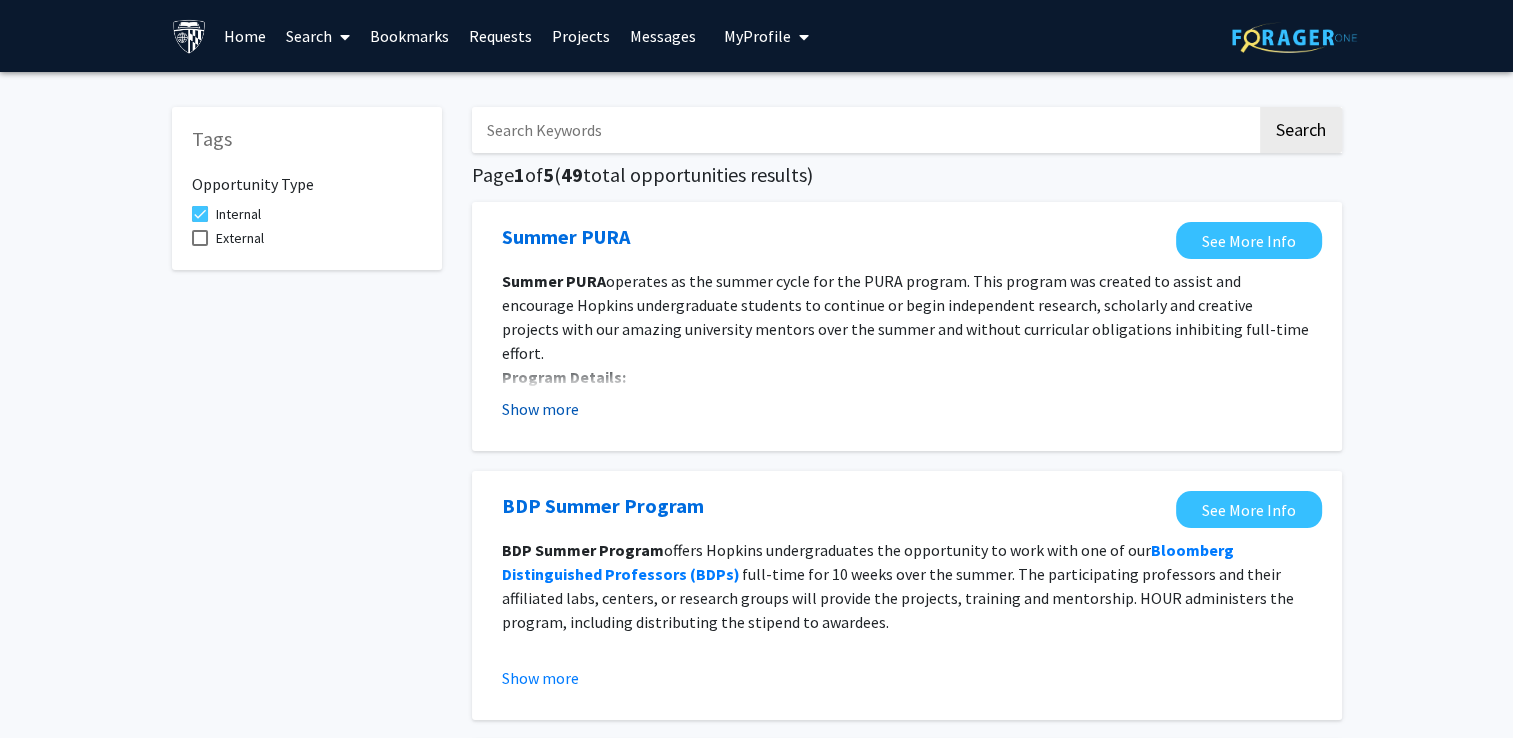 click on "Show more" 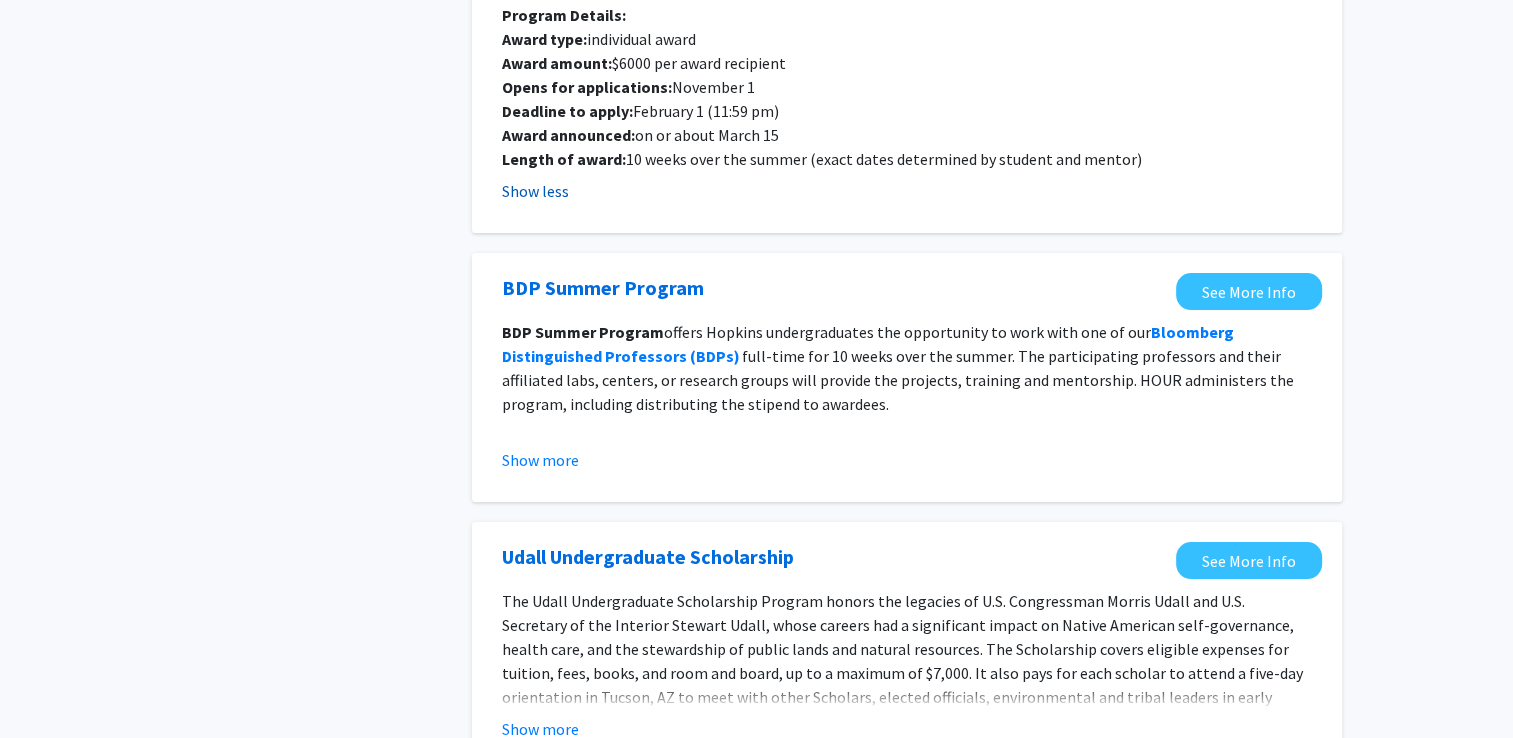 scroll, scrollTop: 364, scrollLeft: 0, axis: vertical 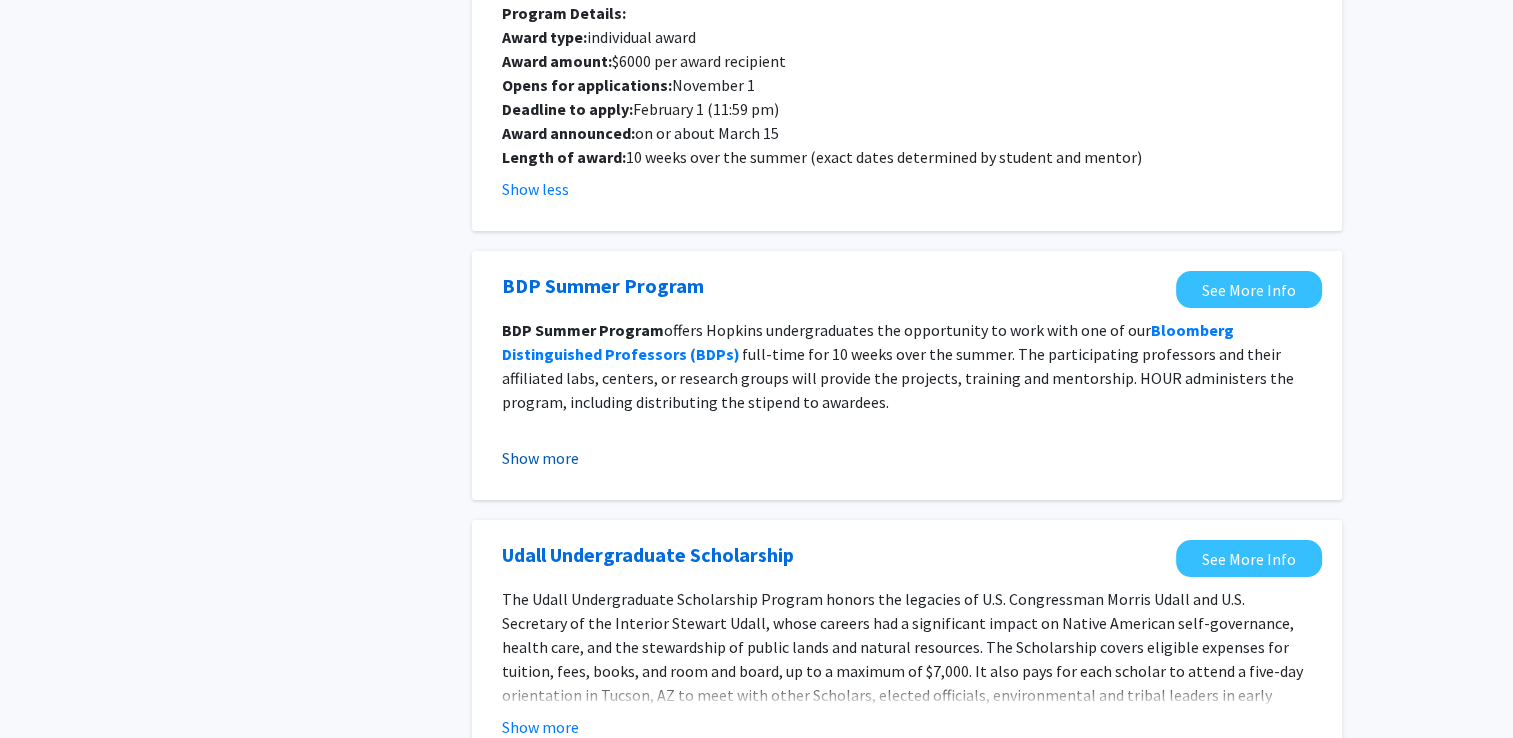 click on "Show more" 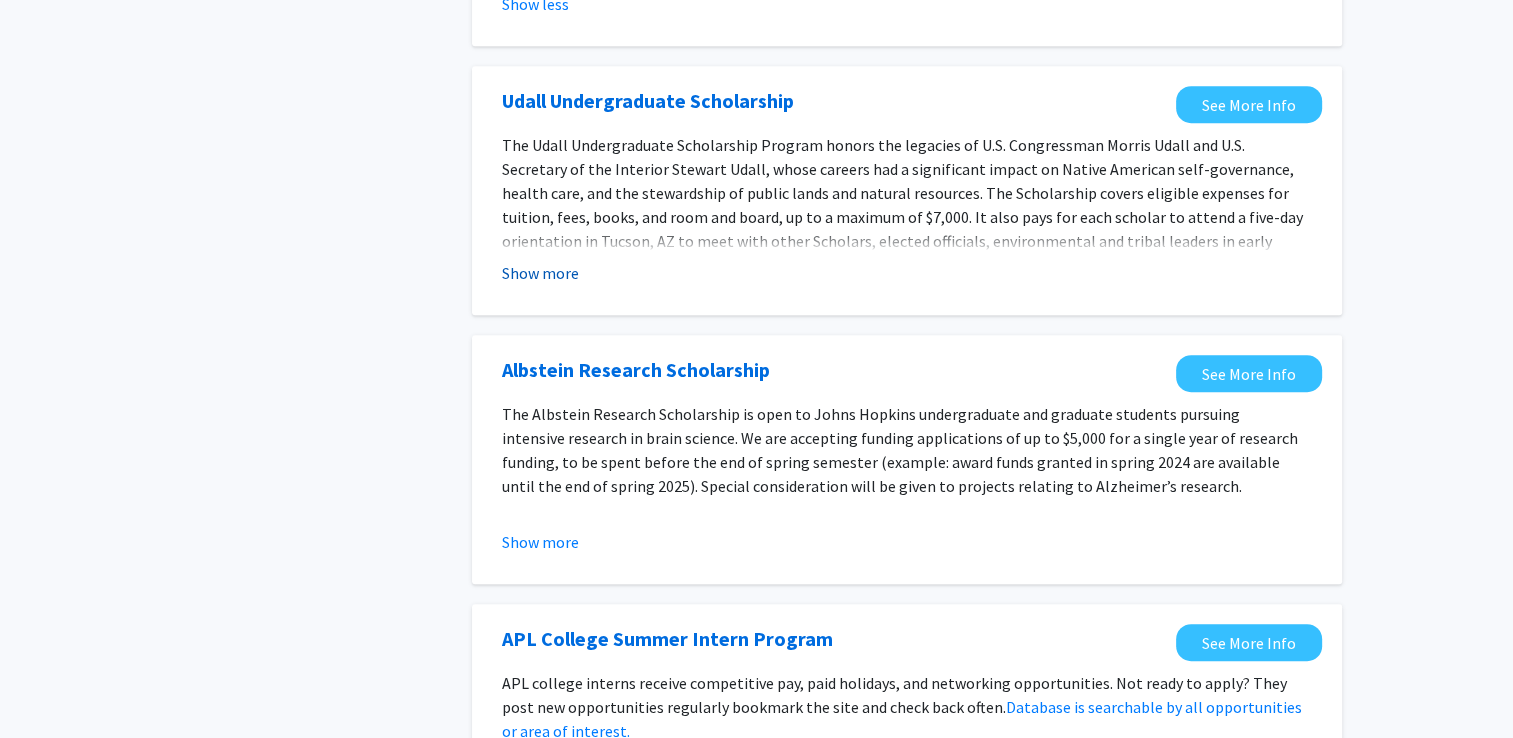 scroll, scrollTop: 1087, scrollLeft: 0, axis: vertical 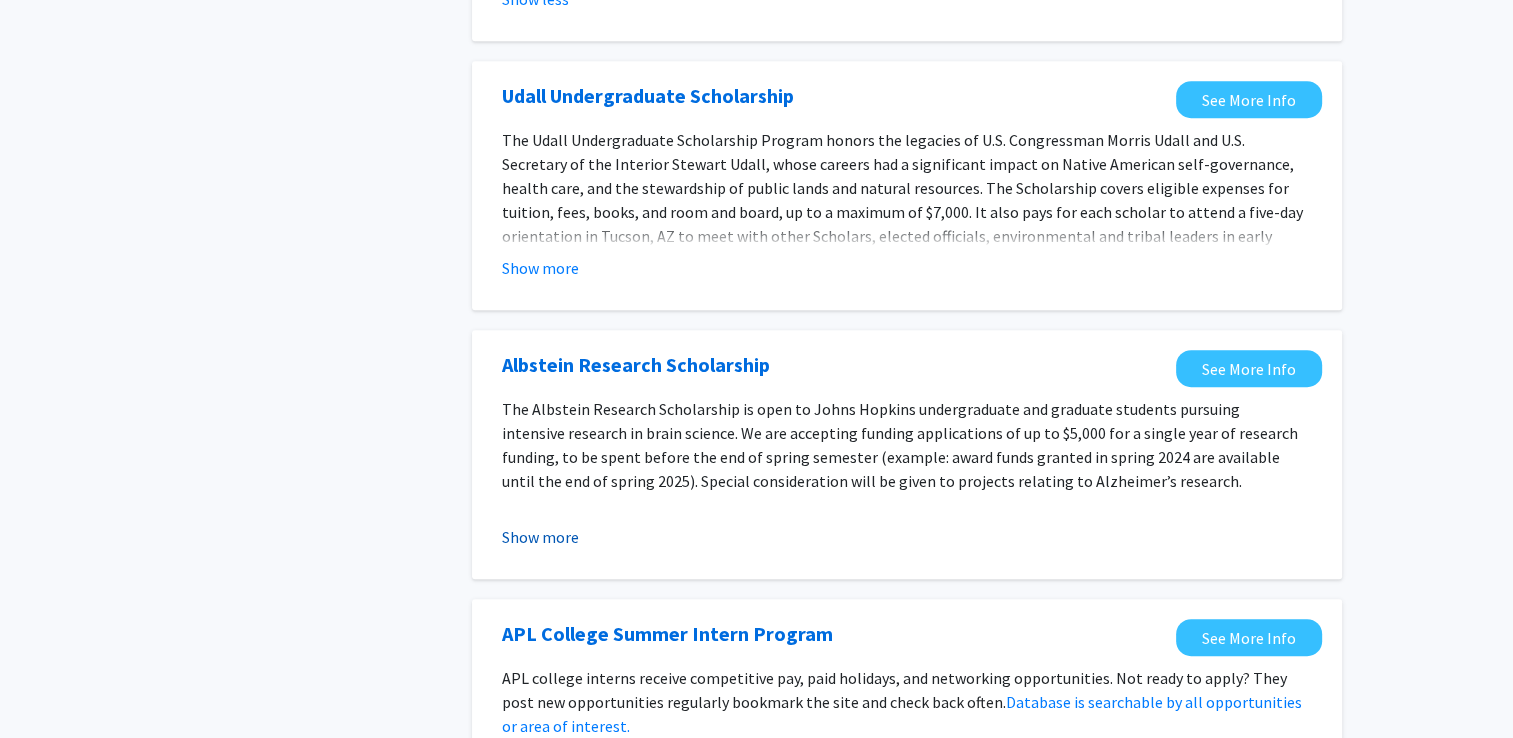 click on "Show more" 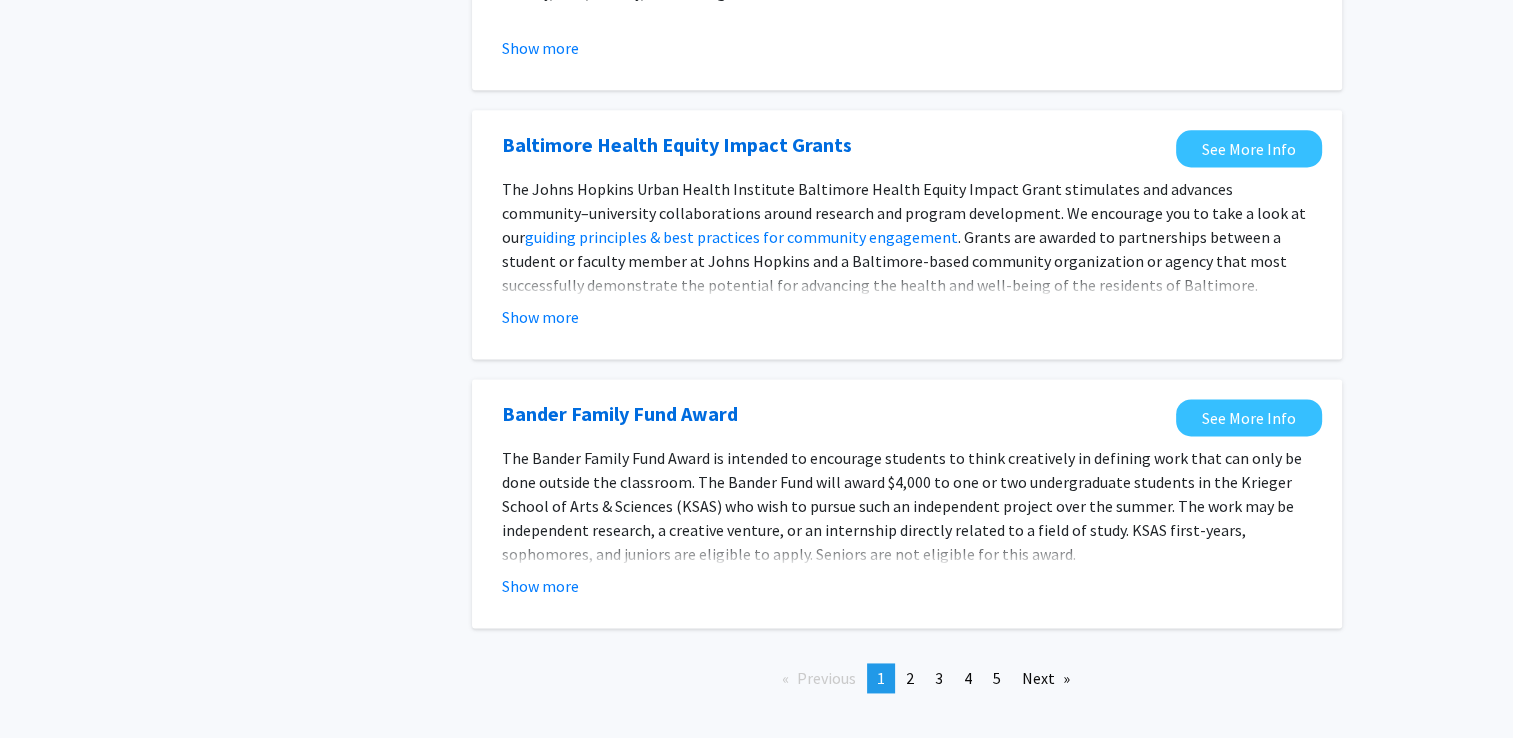 scroll, scrollTop: 2694, scrollLeft: 0, axis: vertical 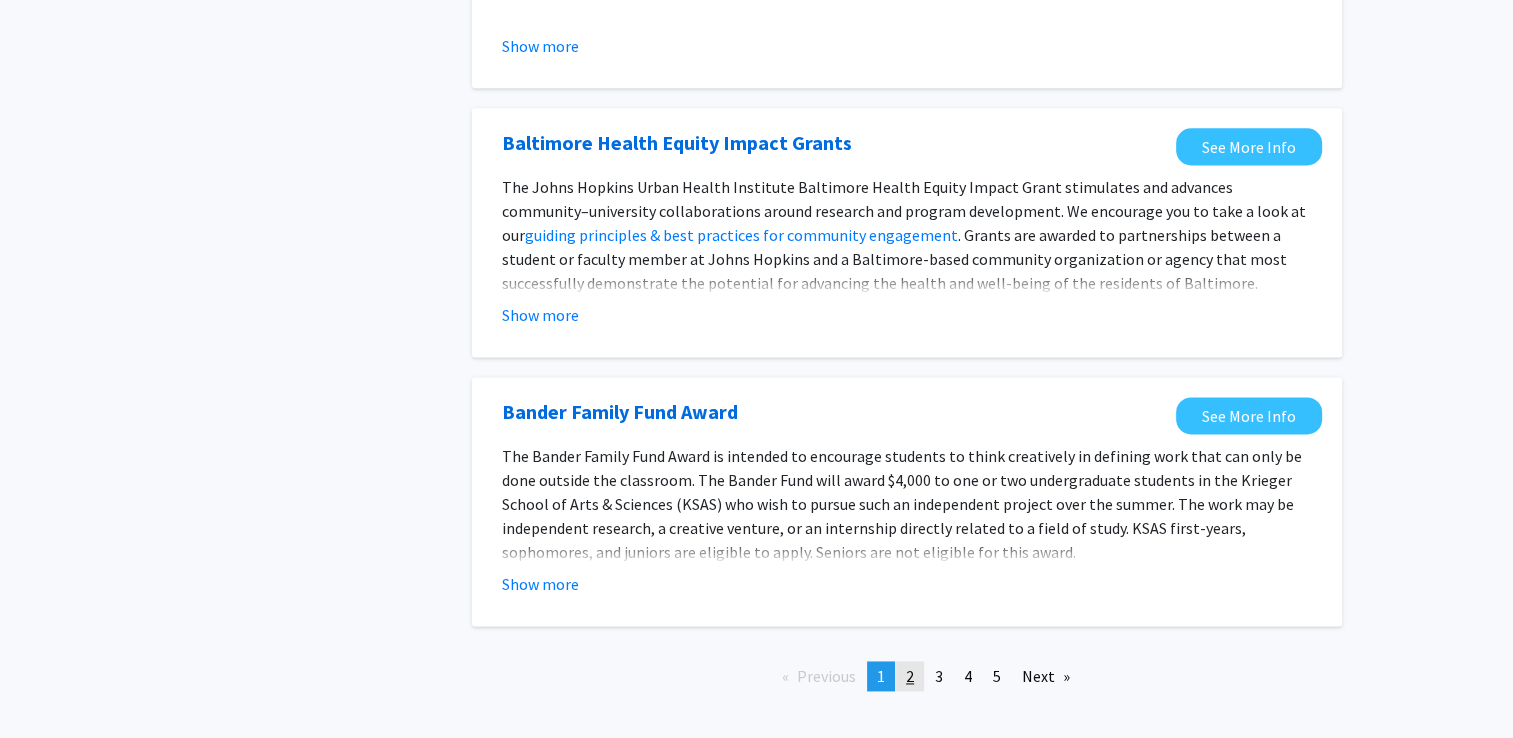 click on "2" 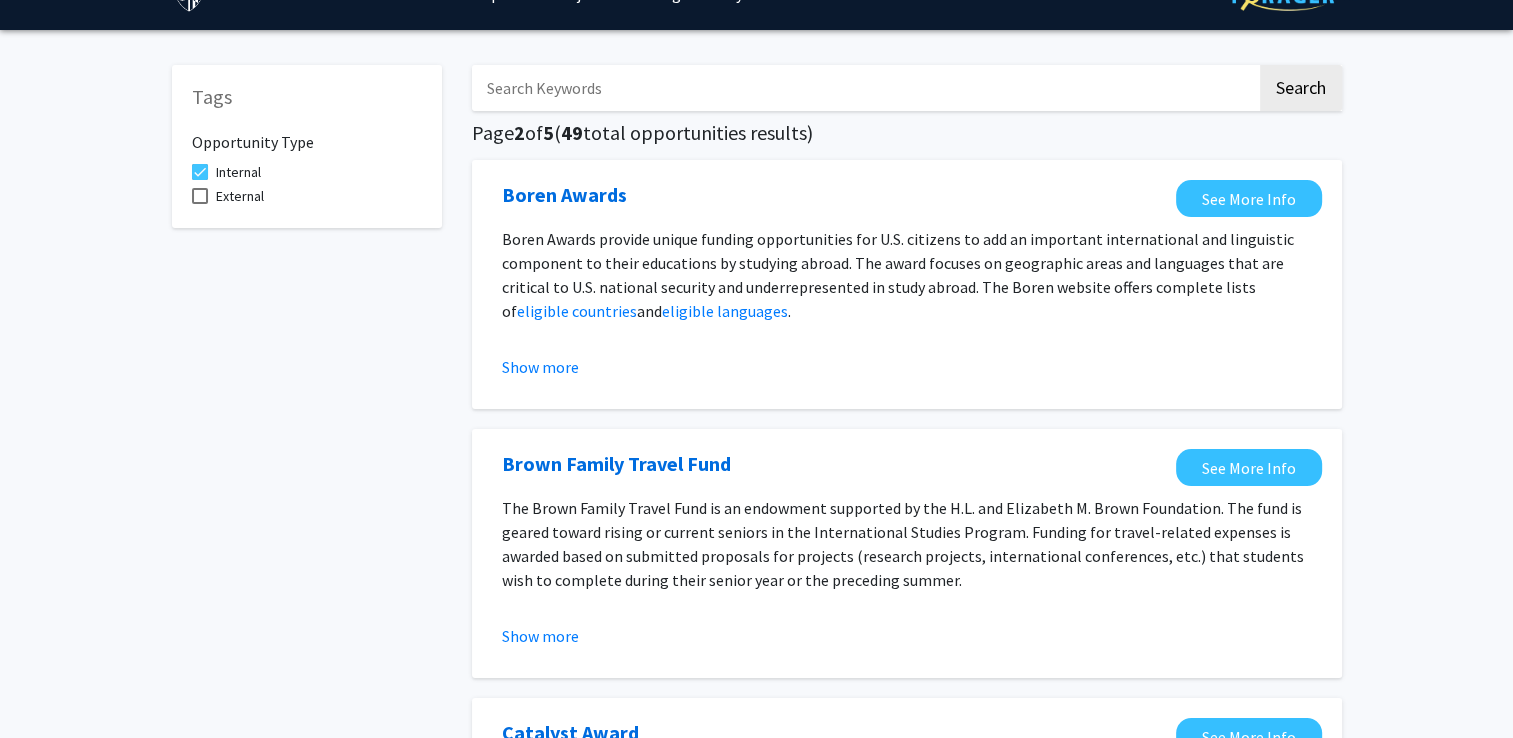 scroll, scrollTop: 0, scrollLeft: 0, axis: both 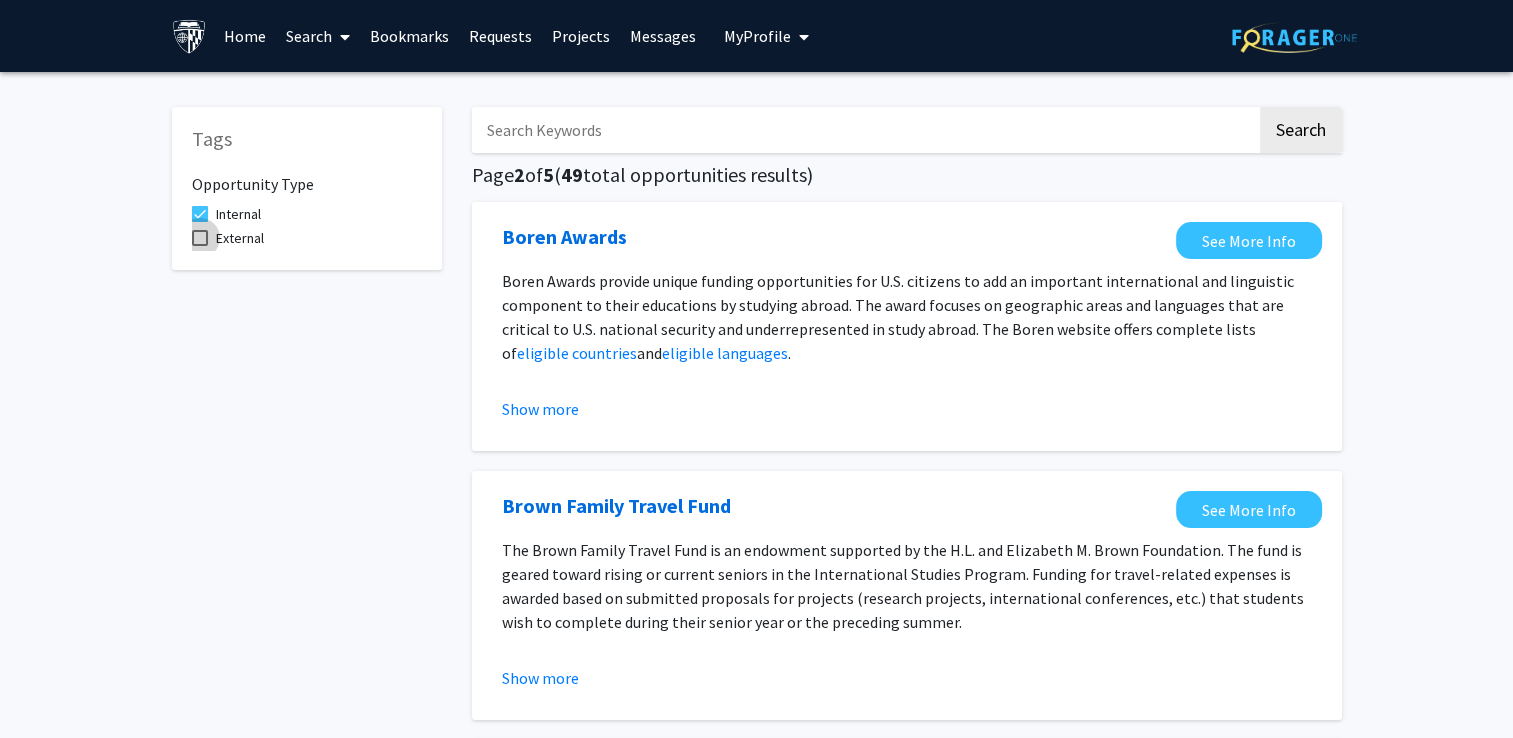 click at bounding box center [200, 238] 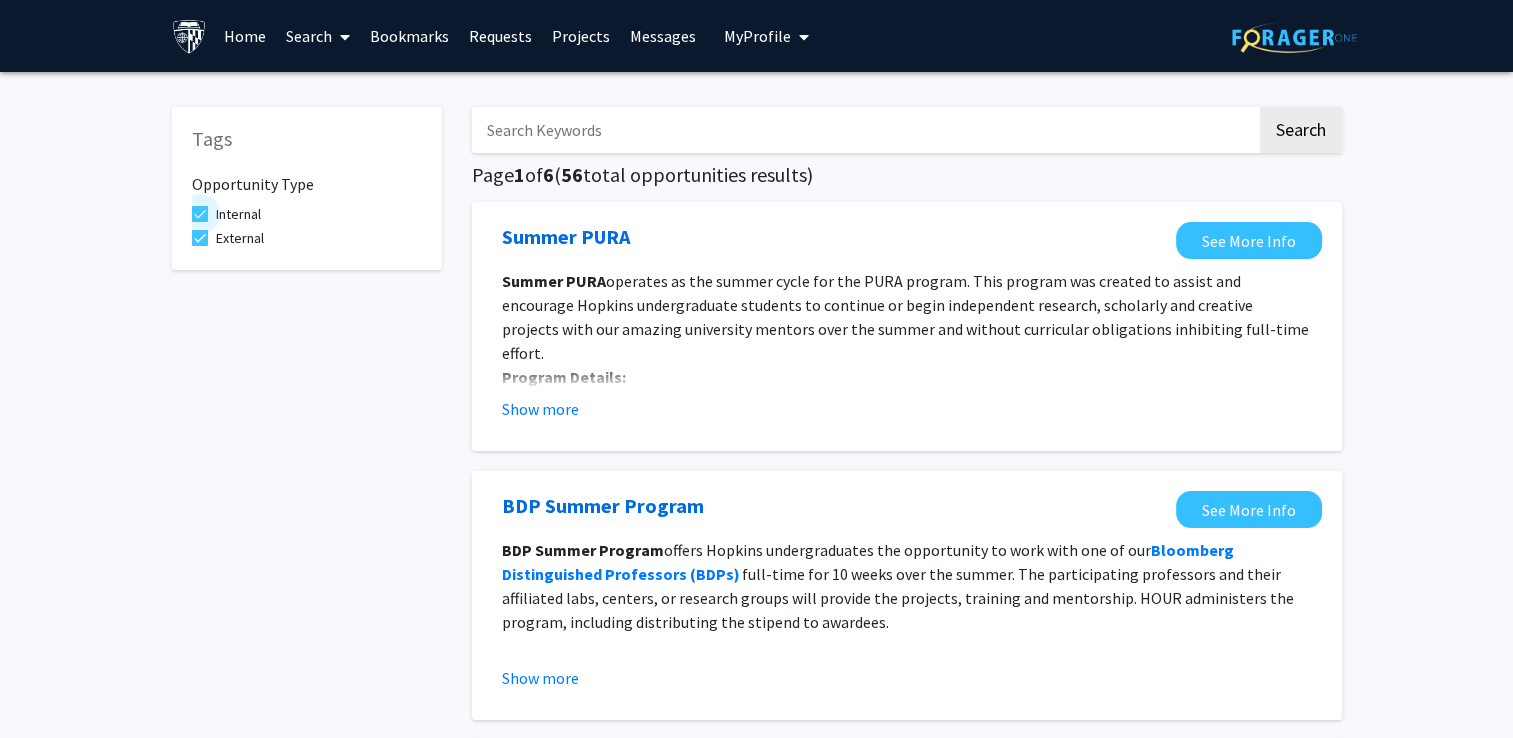 click at bounding box center [200, 214] 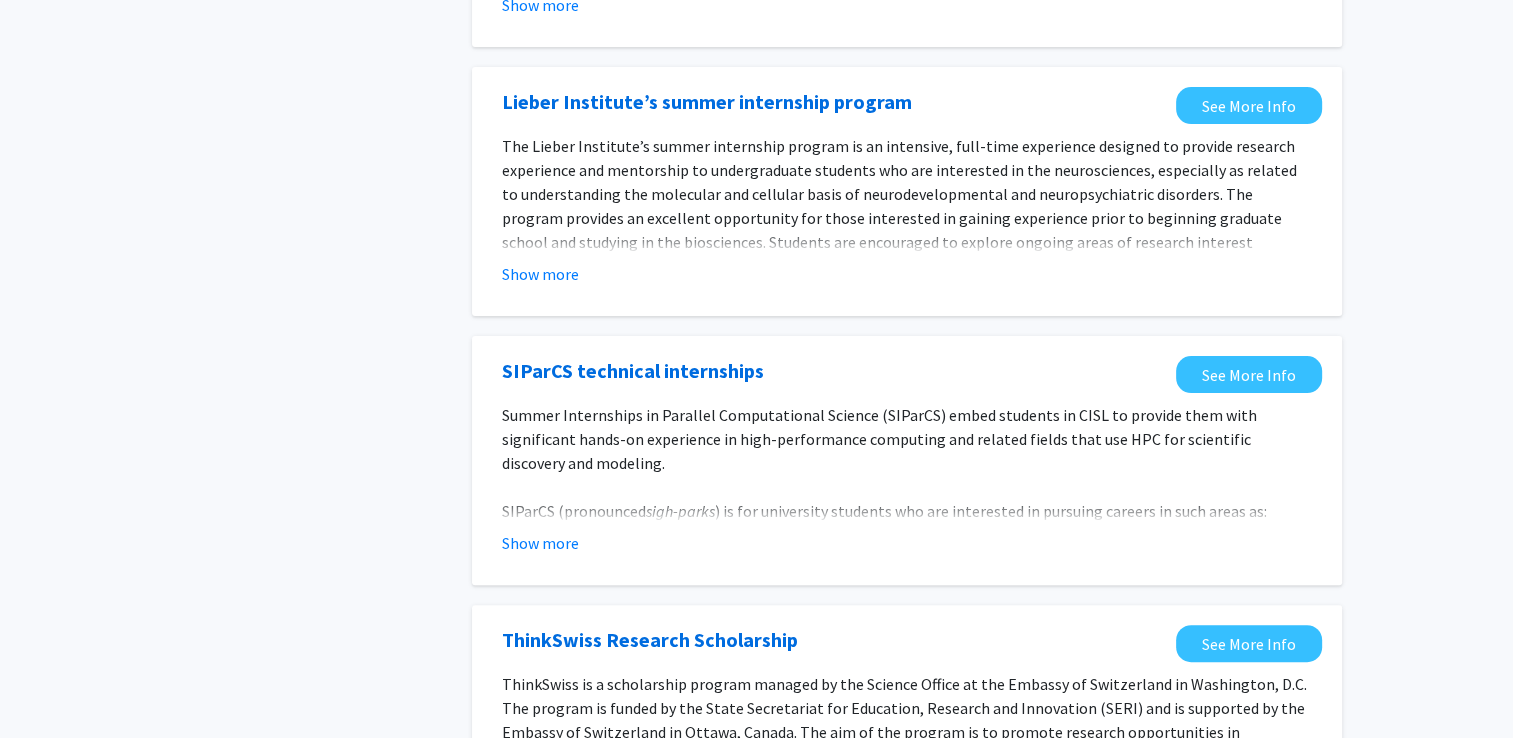 scroll, scrollTop: 432, scrollLeft: 0, axis: vertical 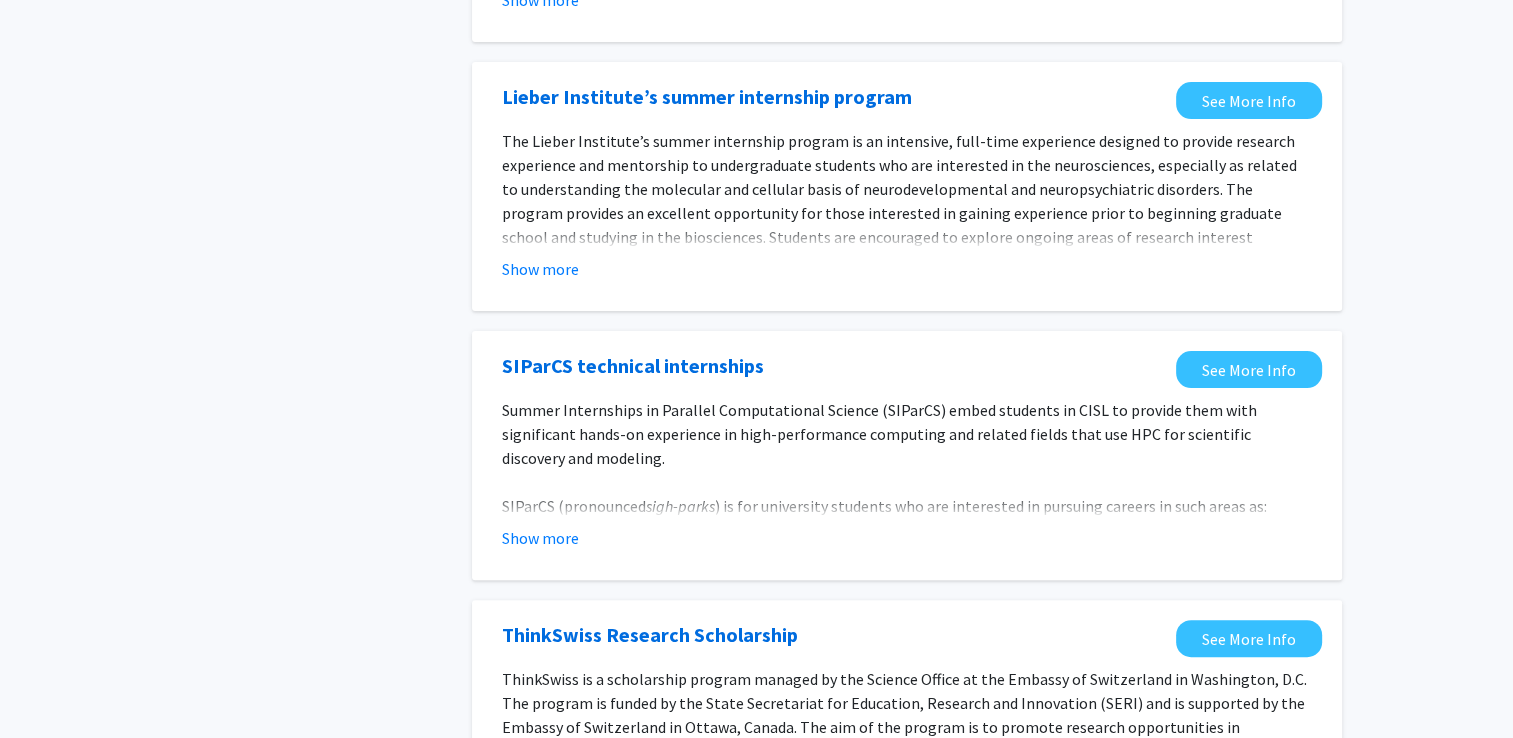 click on "Summer Internships in Parallel Computational Science (SIParCS) embed students in CISL to provide them with significant hands-on experience in high-performance computing and related fields that use HPC for scientific discovery and modeling." 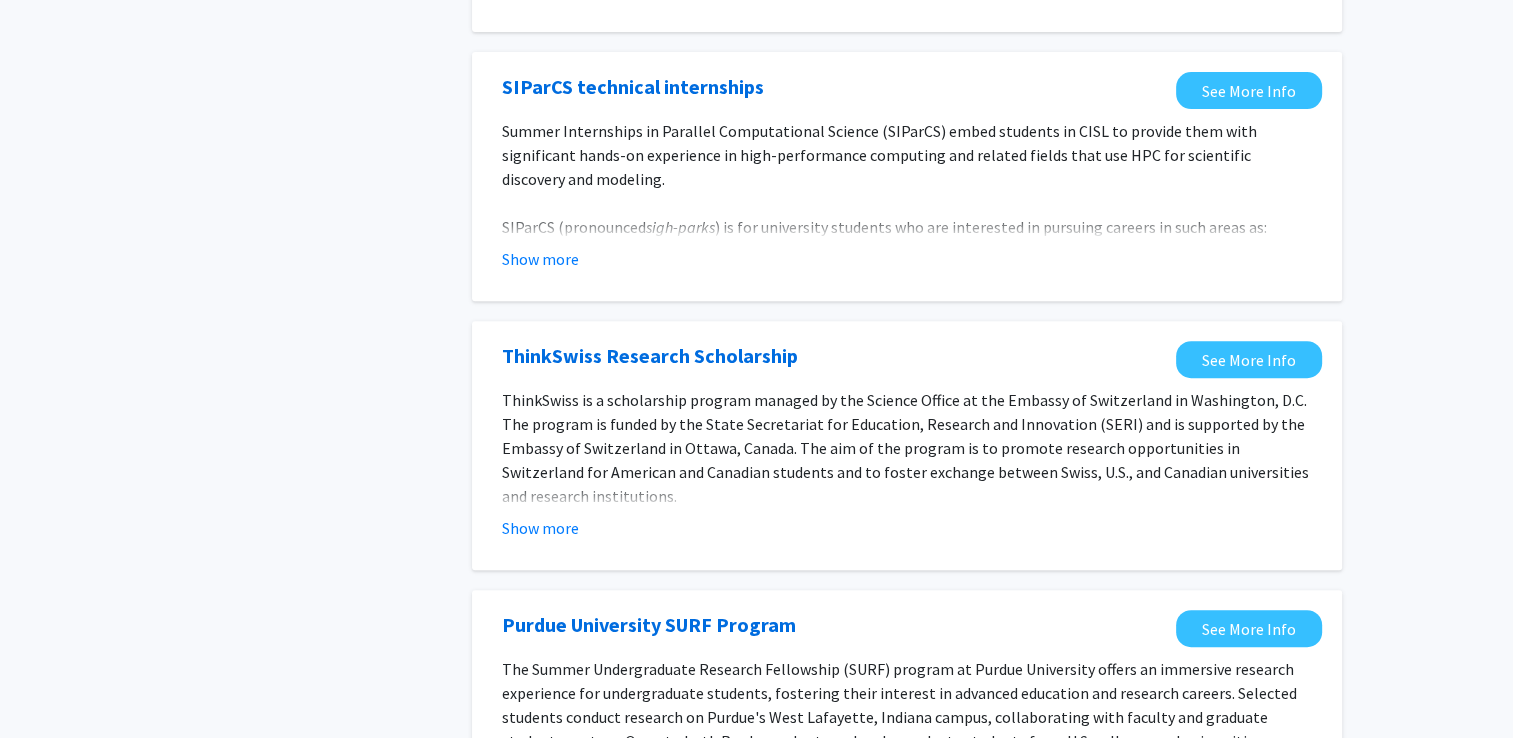 scroll, scrollTop: 712, scrollLeft: 0, axis: vertical 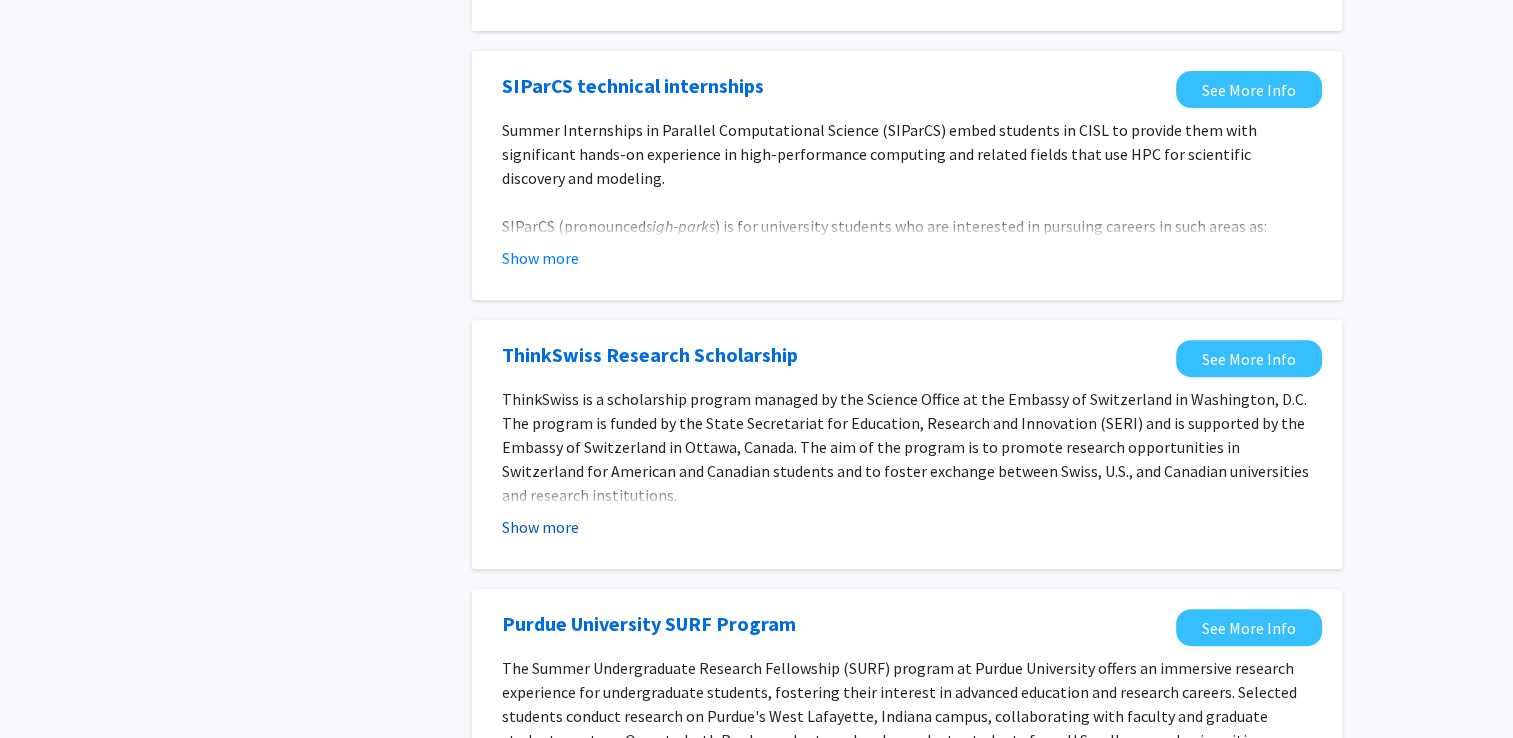 click on "Show more" 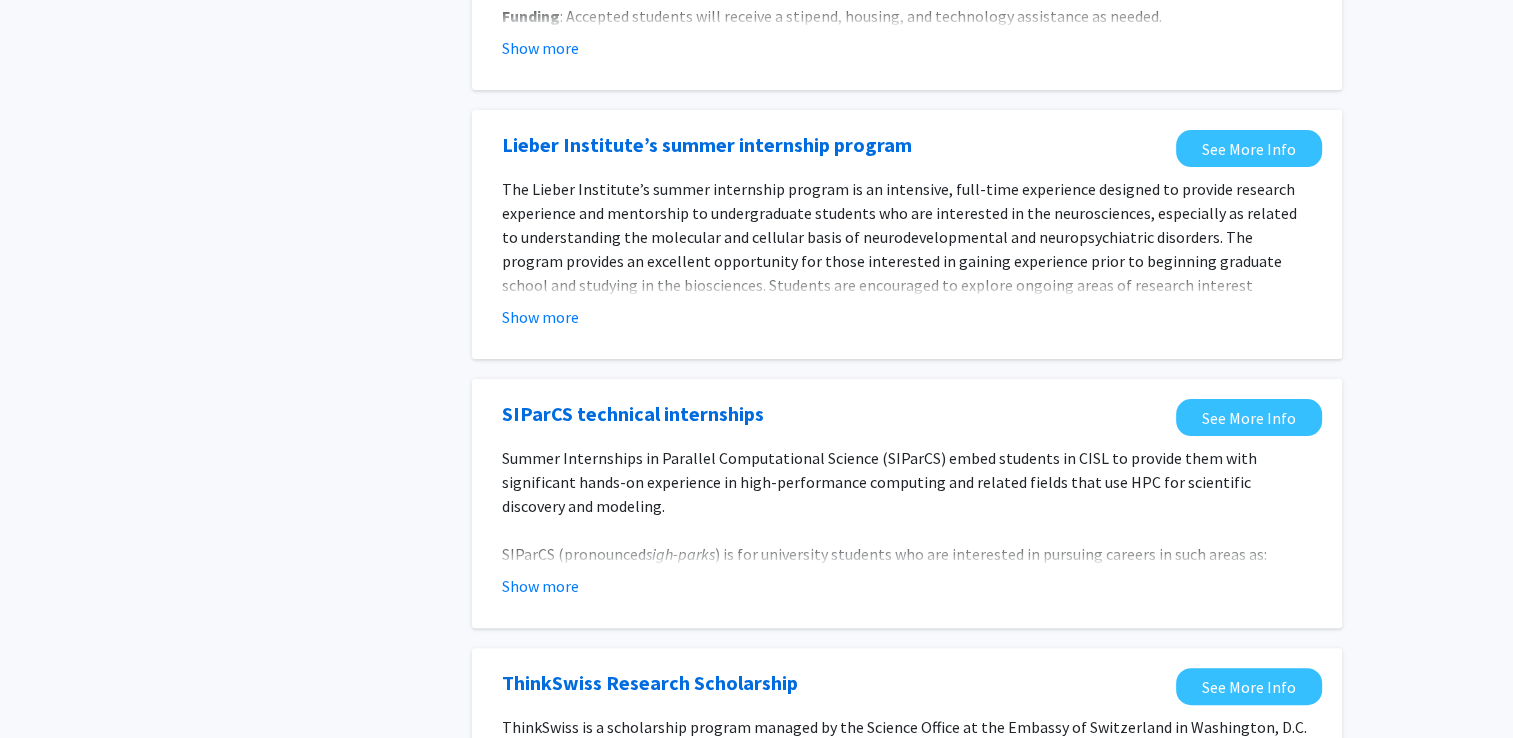 scroll, scrollTop: 0, scrollLeft: 0, axis: both 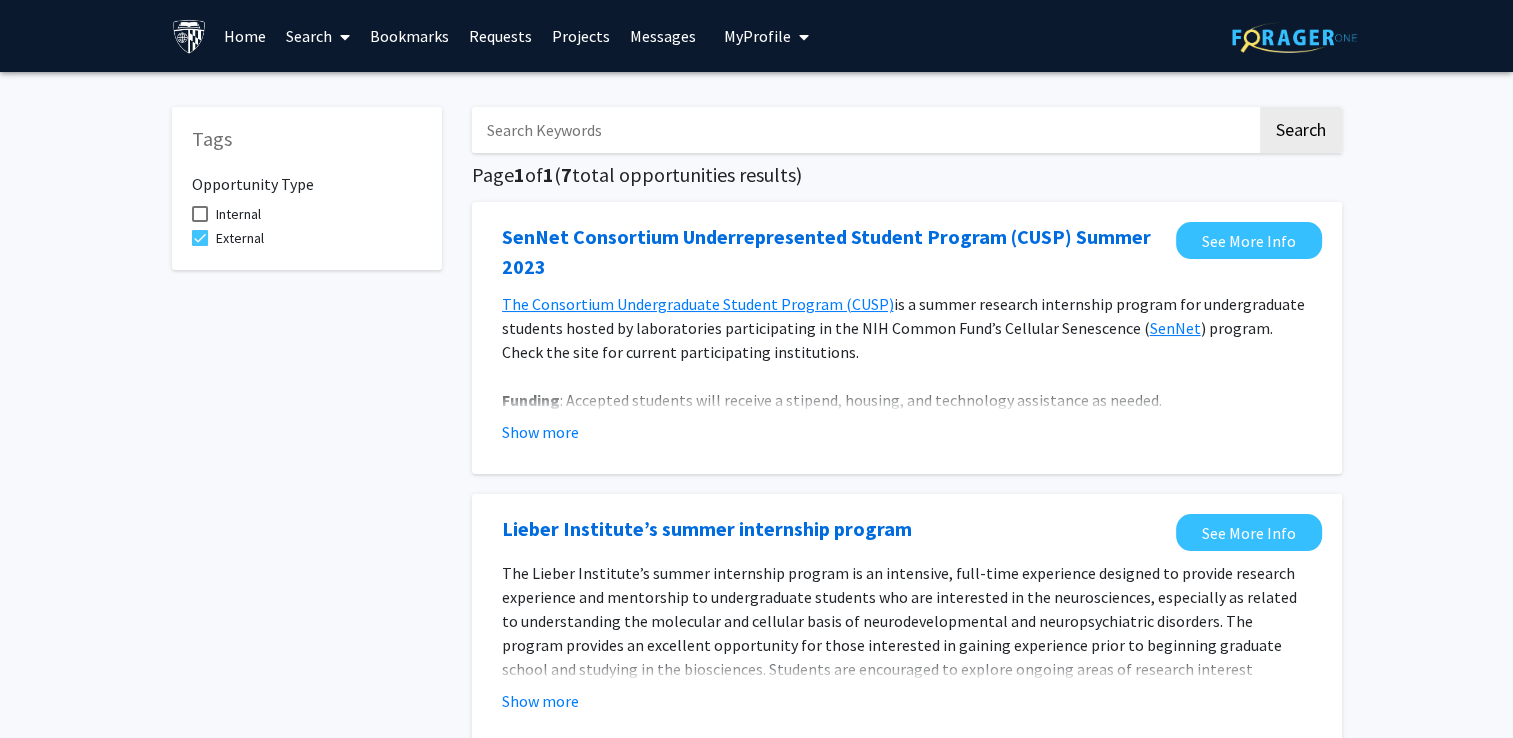 click on "Projects" at bounding box center [581, 36] 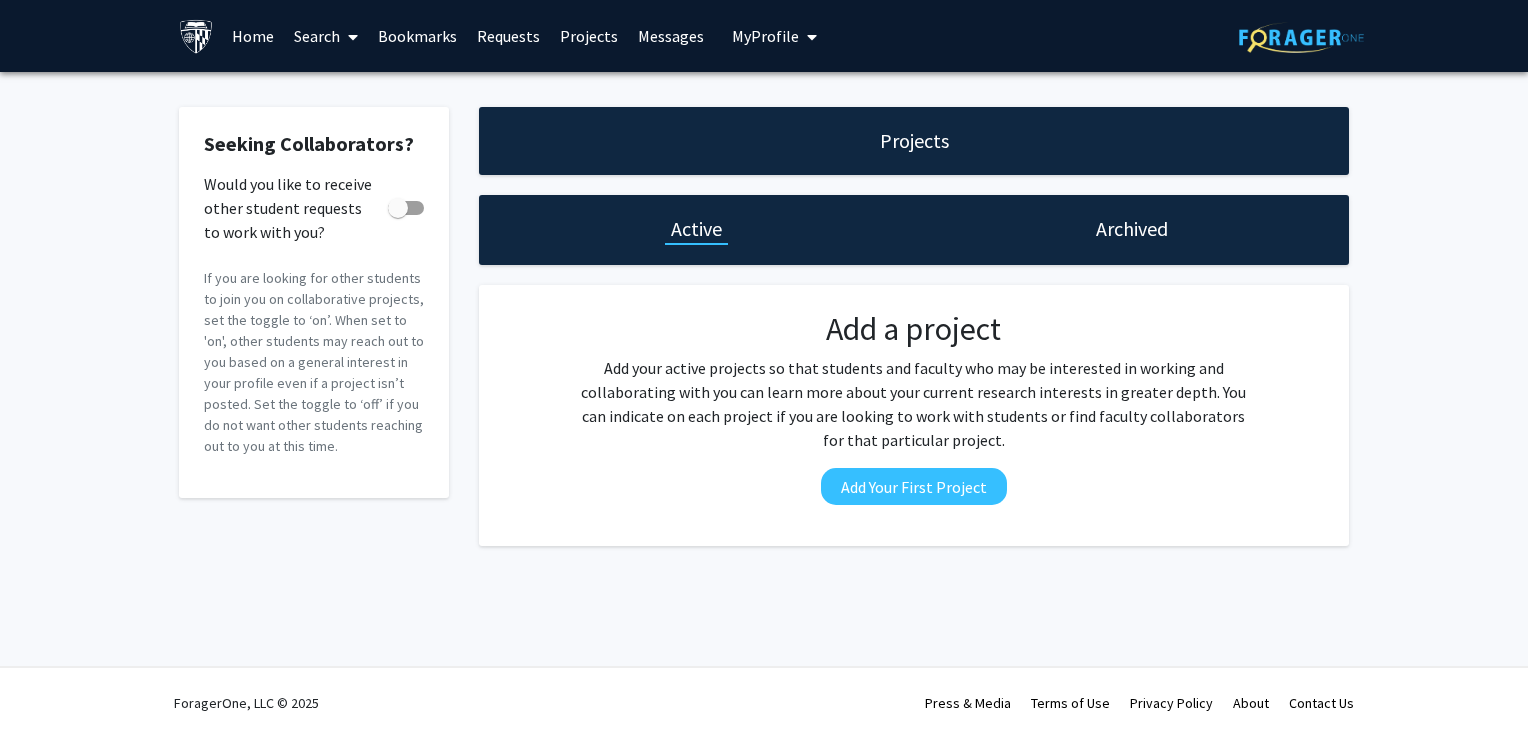 click on "Requests" at bounding box center (508, 36) 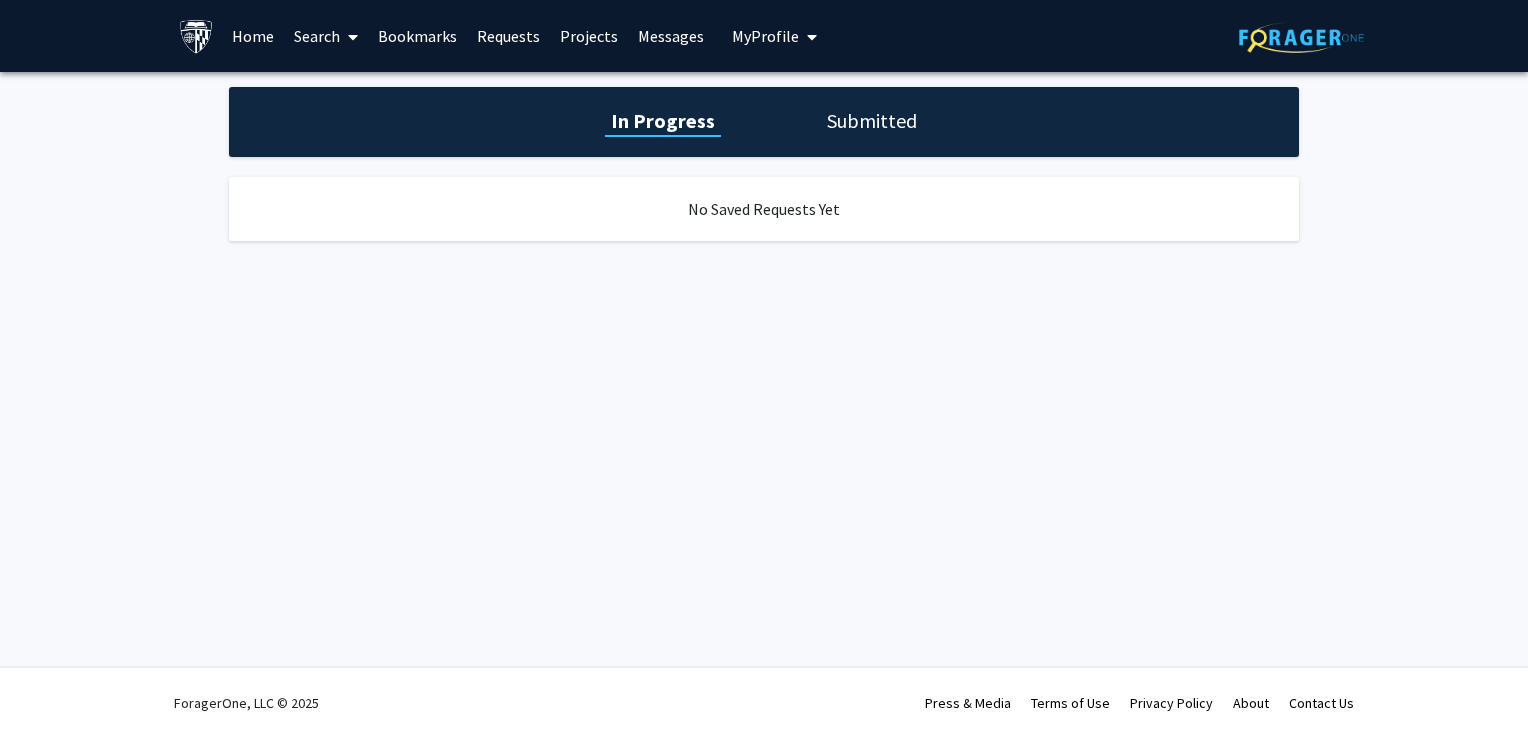 click on "Bookmarks" at bounding box center (417, 36) 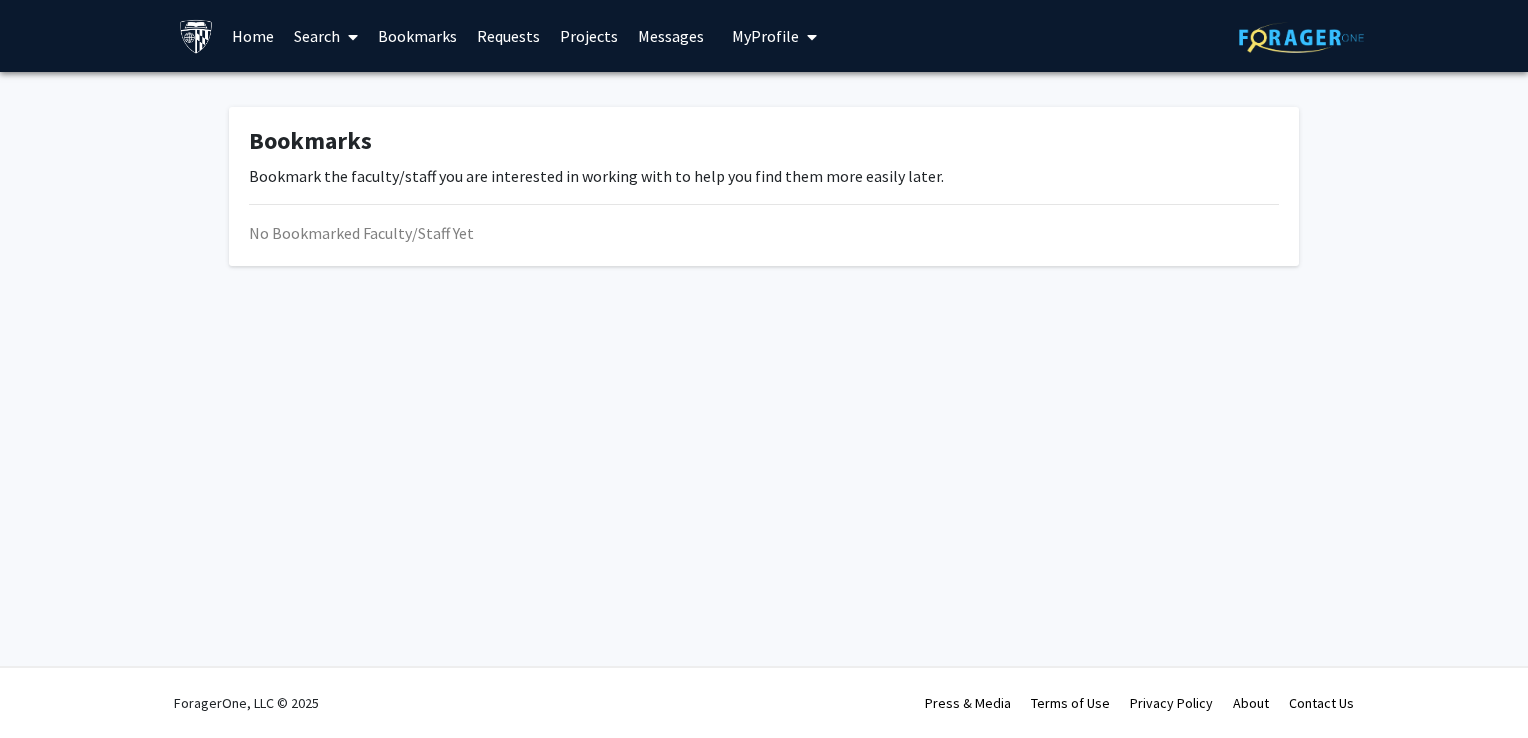 click on "Home" at bounding box center [253, 36] 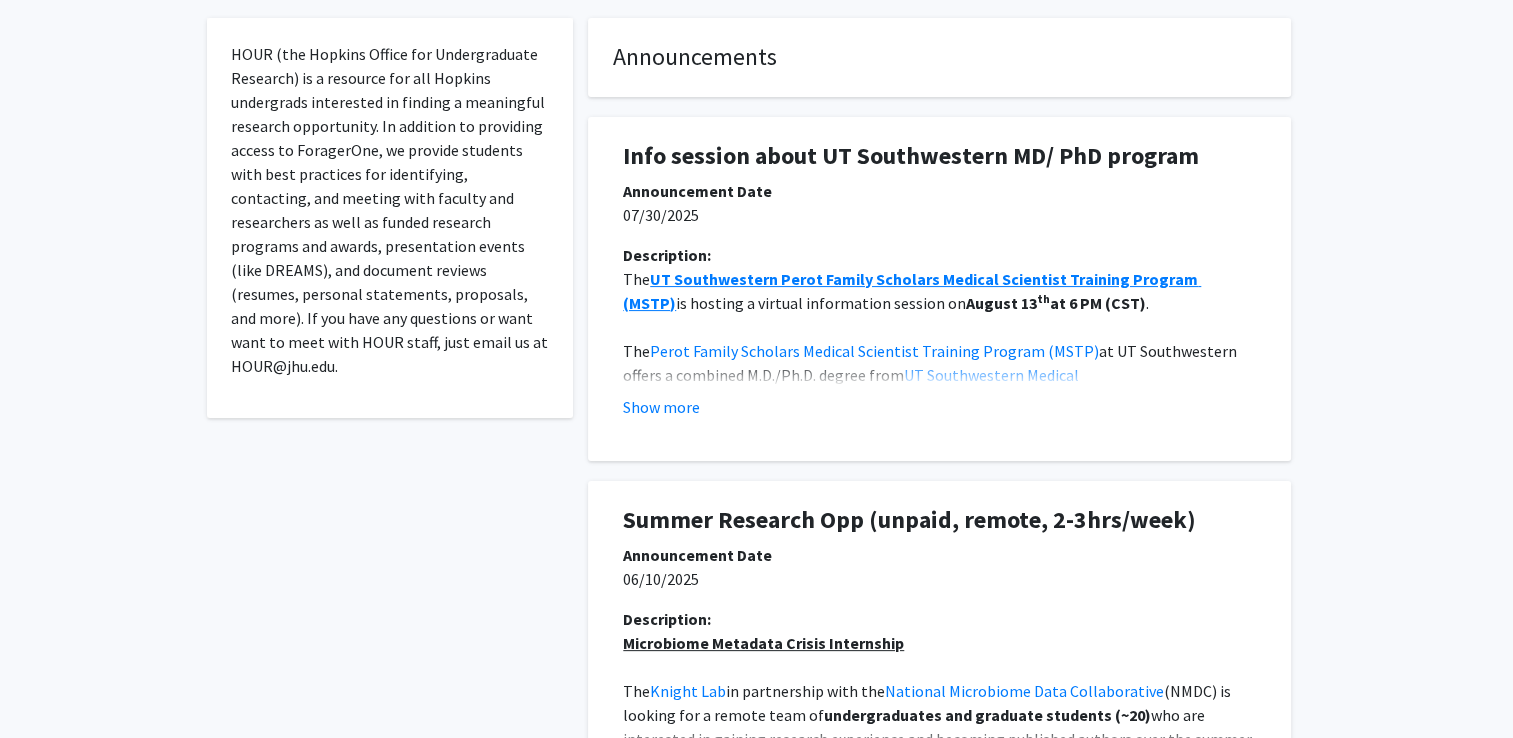 scroll, scrollTop: 379, scrollLeft: 0, axis: vertical 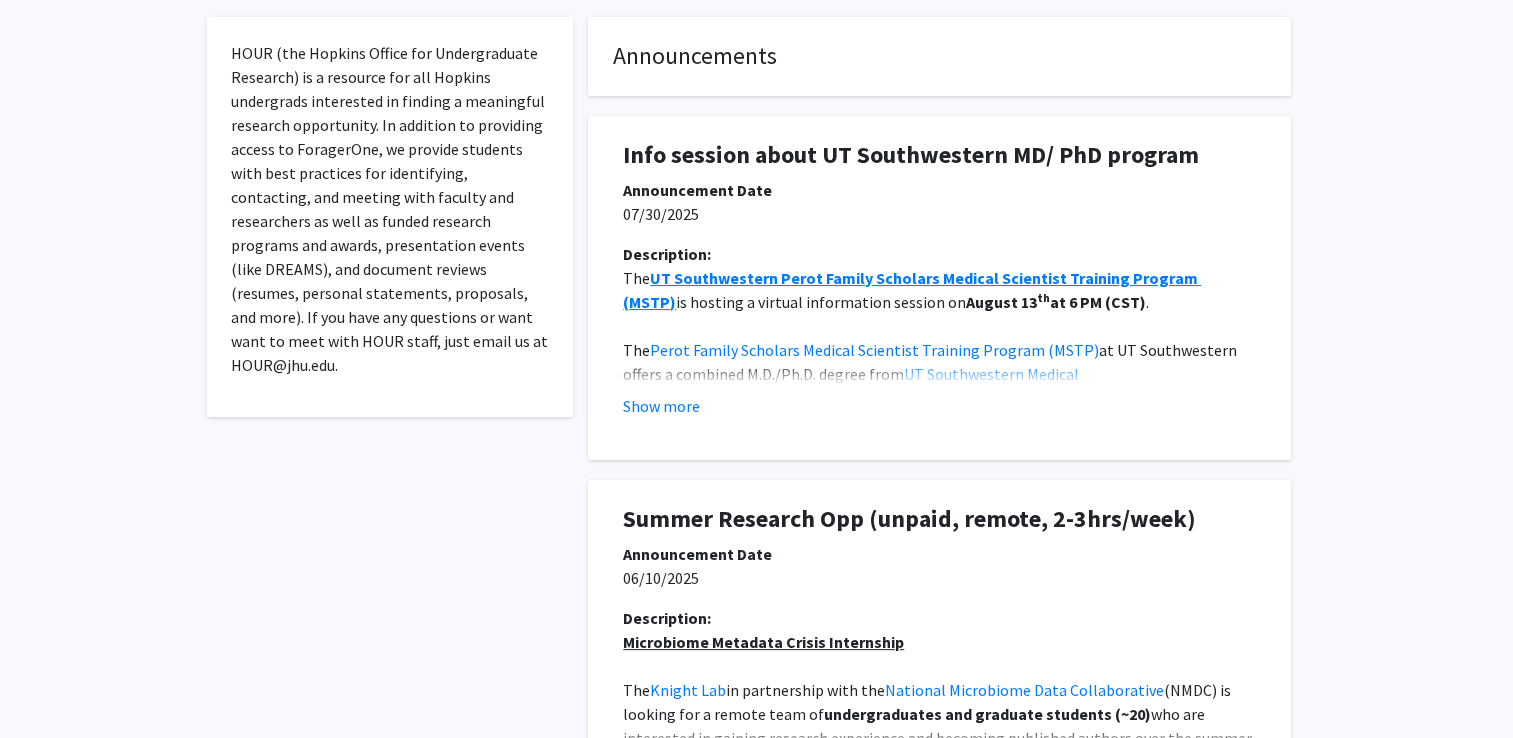 click on "Welcome to ForagerOne  ForagerOne provides an entry point into our institution’s research ecosystem. Your institution has adopted this platform to provide a central hub for students and faculty/staff to connect based on shared and complementary interests in research.  HOUR (the Hopkins Office for Undergraduate Research) is a resource for all Hopkins undergrads interested in finding a meaningful research opportunity. In addition to providing access to ForagerOne, we provide students with best practices for identifying, contacting, and meeting with faculty and researchers as well as funded research programs and awards, presentation events (like DREAMS), and document reviews (resumes, personal statements, proposals, and more). If you have any questions or want want to meet with HOUR staff, just email us at HOUR@jhu.edu. Announcements Info session about UT Southwestern MD/ PhD program Announcement Date 07/30/2025 Description: The  UT Southwestern Perot Family Scholars Medical Scientist Training Program (MSTP) ." 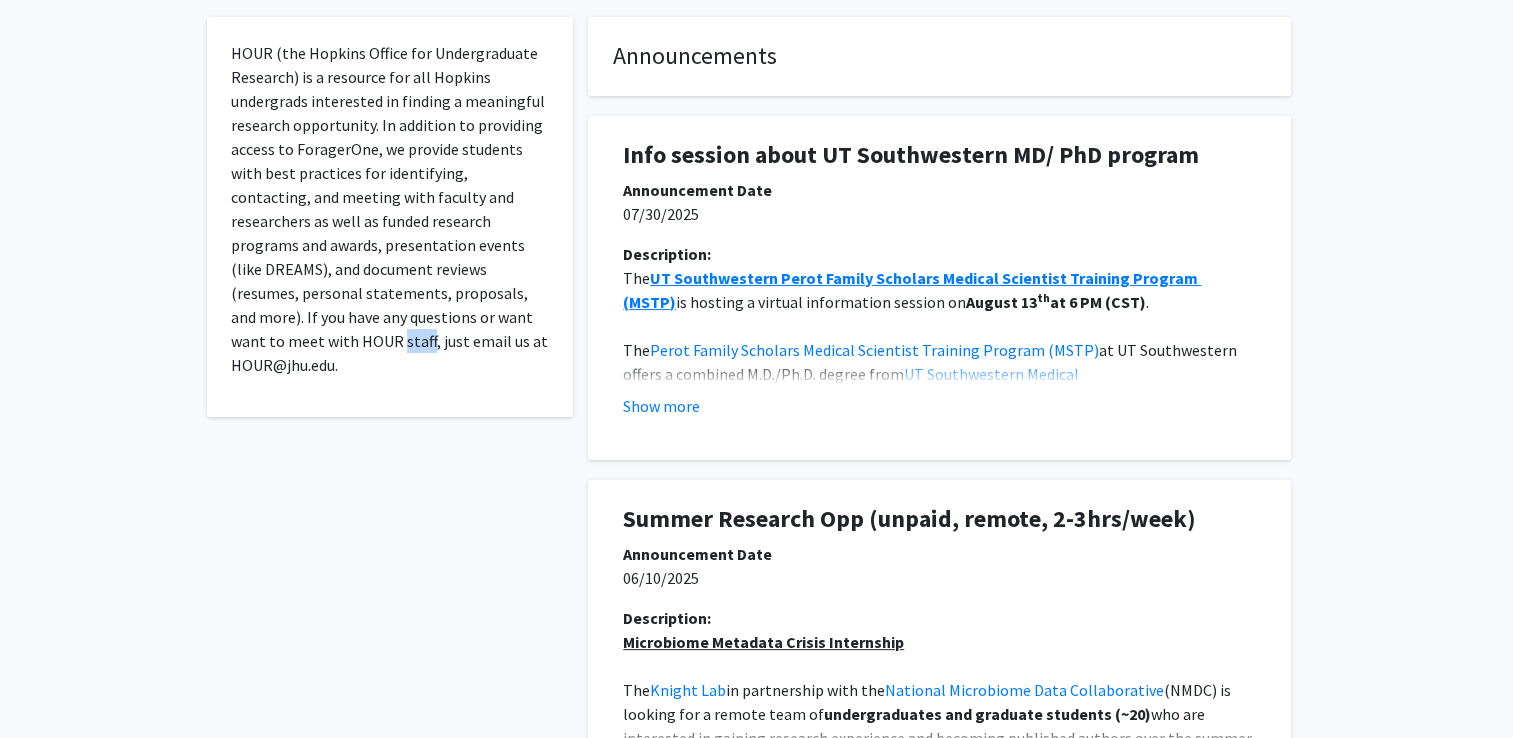 click on "Welcome to ForagerOne  ForagerOne provides an entry point into our institution’s research ecosystem. Your institution has adopted this platform to provide a central hub for students and faculty/staff to connect based on shared and complementary interests in research.  HOUR (the Hopkins Office for Undergraduate Research) is a resource for all Hopkins undergrads interested in finding a meaningful research opportunity. In addition to providing access to ForagerOne, we provide students with best practices for identifying, contacting, and meeting with faculty and researchers as well as funded research programs and awards, presentation events (like DREAMS), and document reviews (resumes, personal statements, proposals, and more). If you have any questions or want want to meet with HOUR staff, just email us at HOUR@jhu.edu. Announcements Info session about UT Southwestern MD/ PhD program Announcement Date 07/30/2025 Description: The  UT Southwestern Perot Family Scholars Medical Scientist Training Program (MSTP) ." 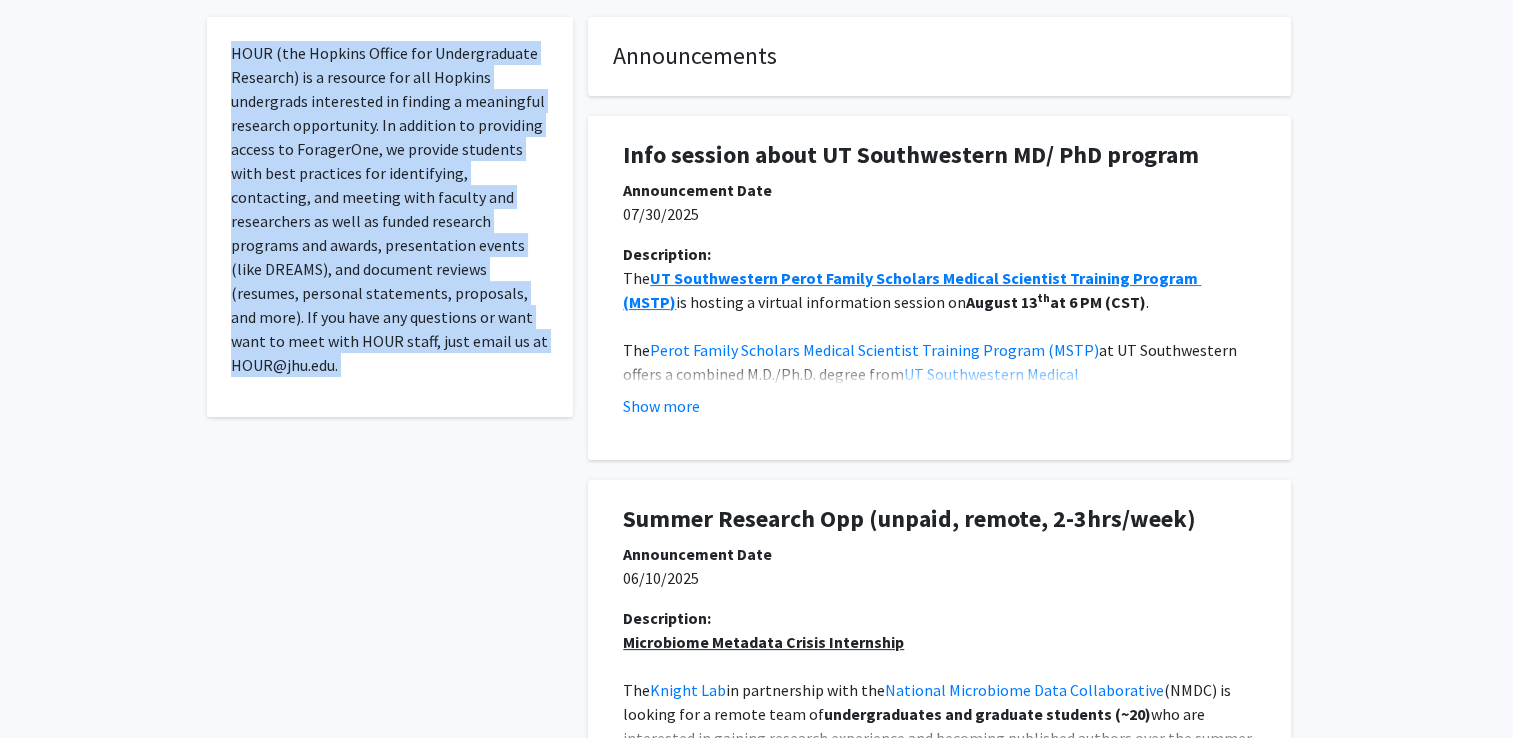 click on "Welcome to ForagerOne  ForagerOne provides an entry point into our institution’s research ecosystem. Your institution has adopted this platform to provide a central hub for students and faculty/staff to connect based on shared and complementary interests in research.  HOUR (the Hopkins Office for Undergraduate Research) is a resource for all Hopkins undergrads interested in finding a meaningful research opportunity. In addition to providing access to ForagerOne, we provide students with best practices for identifying, contacting, and meeting with faculty and researchers as well as funded research programs and awards, presentation events (like DREAMS), and document reviews (resumes, personal statements, proposals, and more). If you have any questions or want want to meet with HOUR staff, just email us at HOUR@jhu.edu. Announcements Info session about UT Southwestern MD/ PhD program Announcement Date 07/30/2025 Description: The  UT Southwestern Perot Family Scholars Medical Scientist Training Program (MSTP) ." 